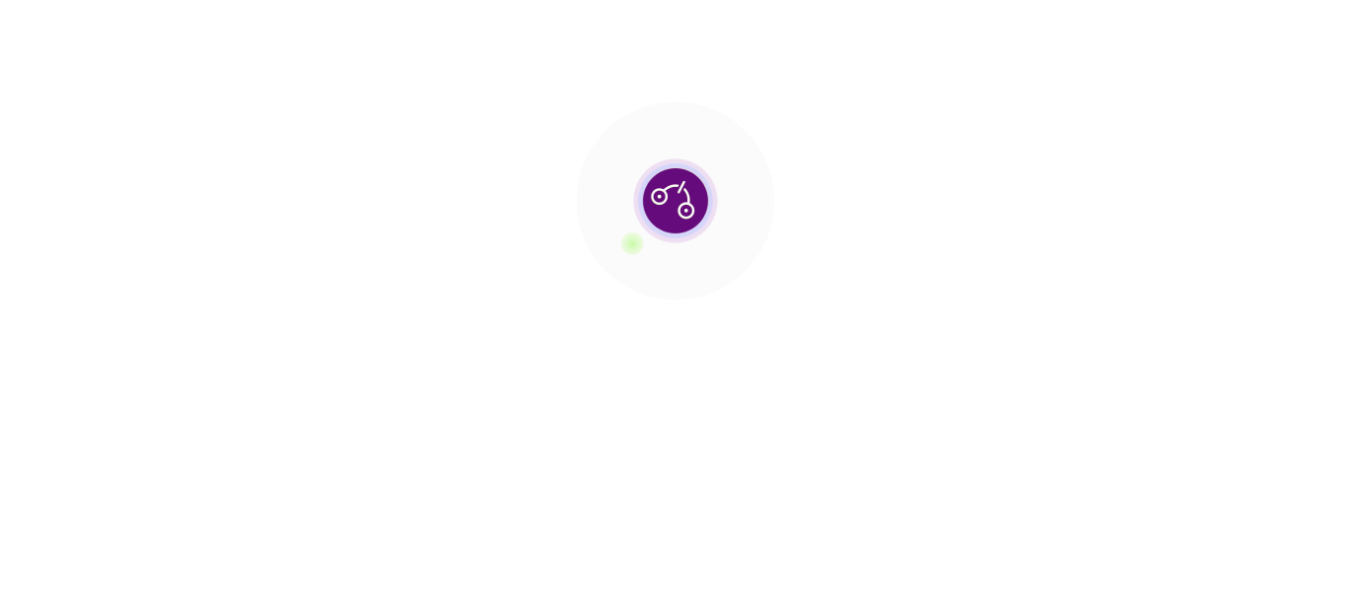 scroll, scrollTop: 0, scrollLeft: 0, axis: both 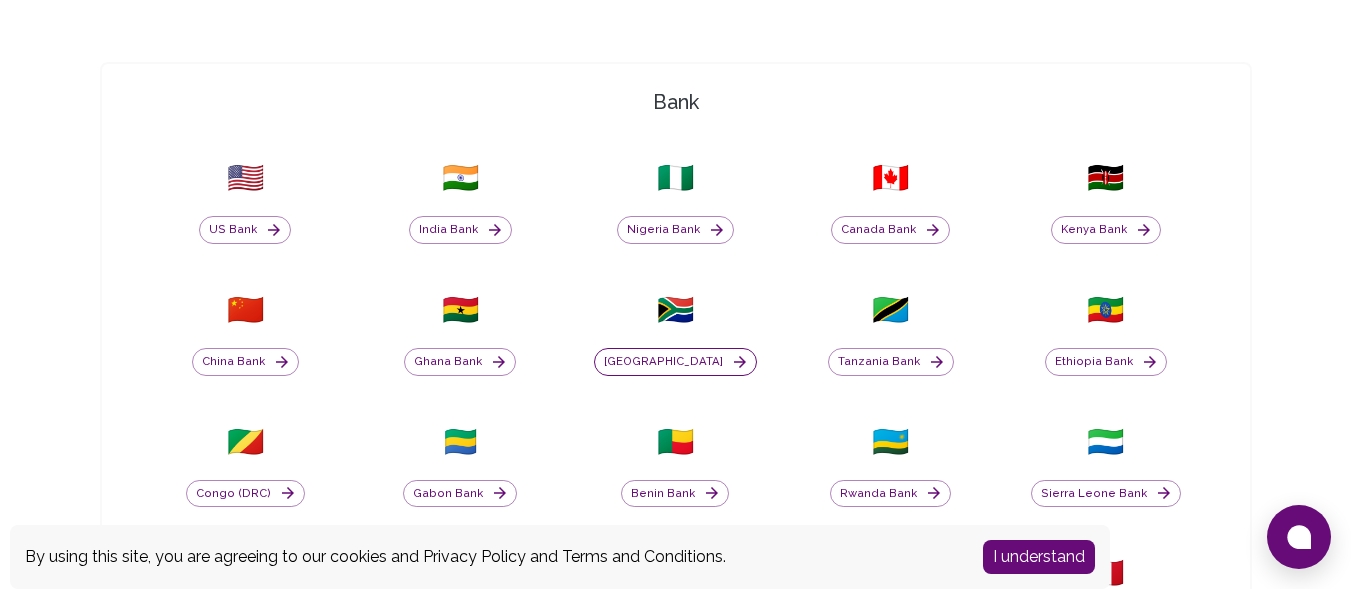 click on "[GEOGRAPHIC_DATA]" at bounding box center [675, 362] 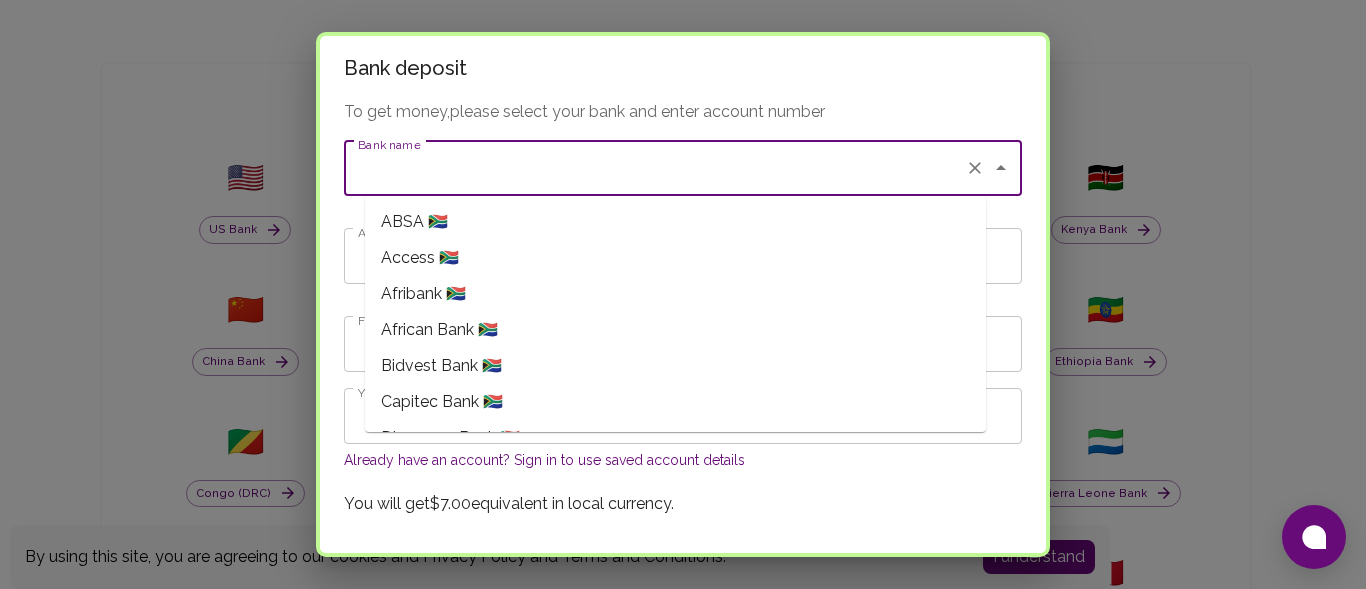 click on "Bank name" at bounding box center (655, 168) 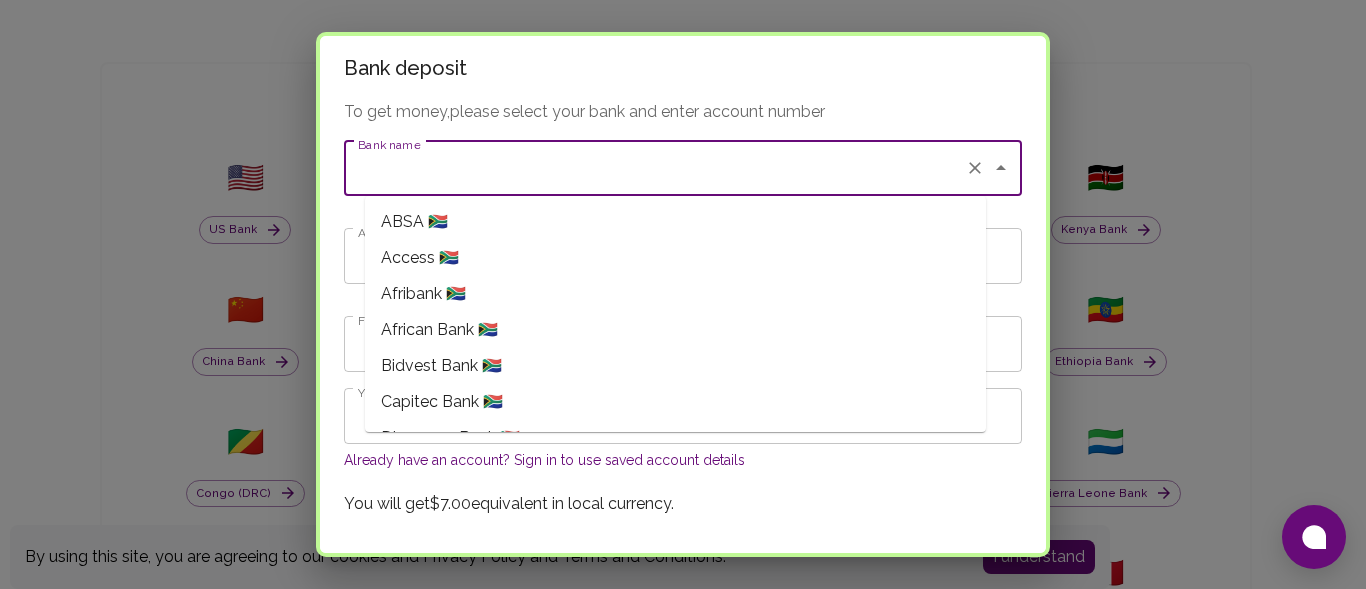 click on "Capitec Bank 🇿🇦" at bounding box center [442, 402] 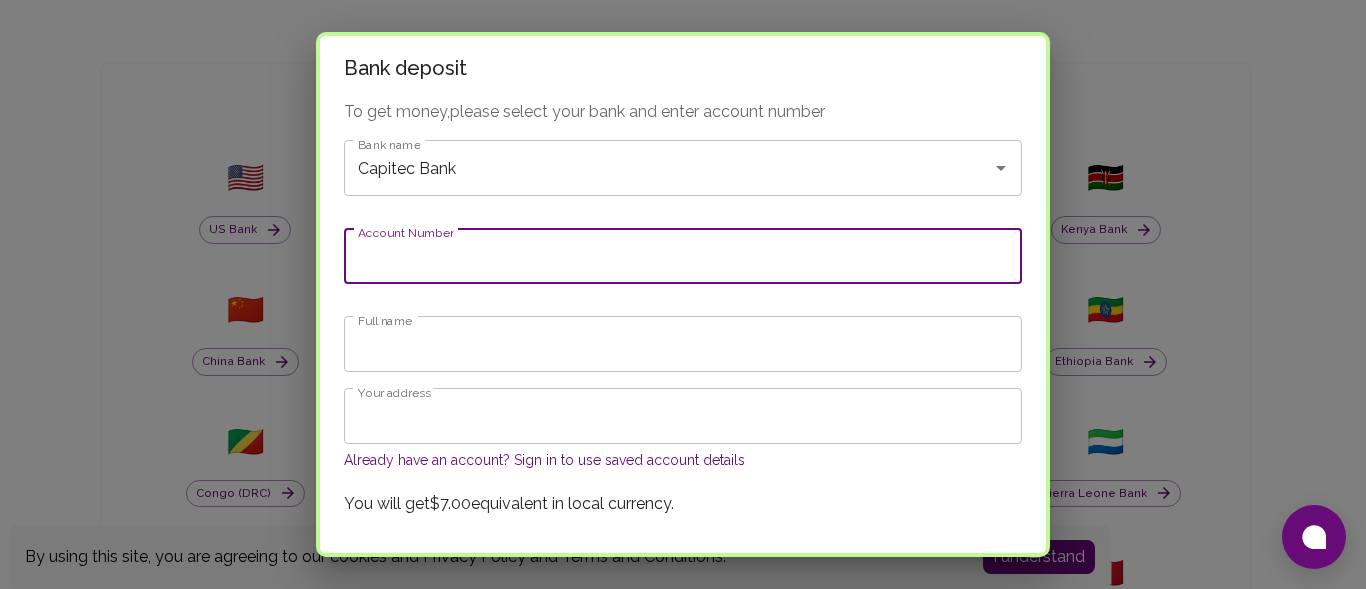 click on "Account Number" at bounding box center (683, 256) 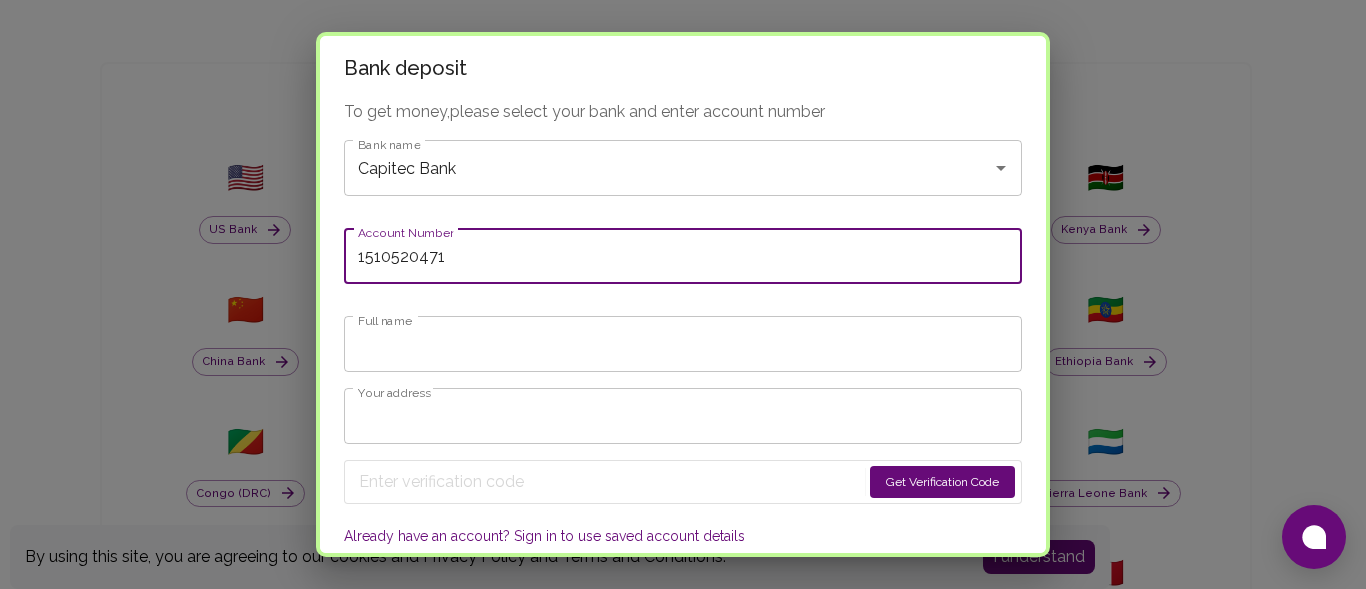 type on "1510520471" 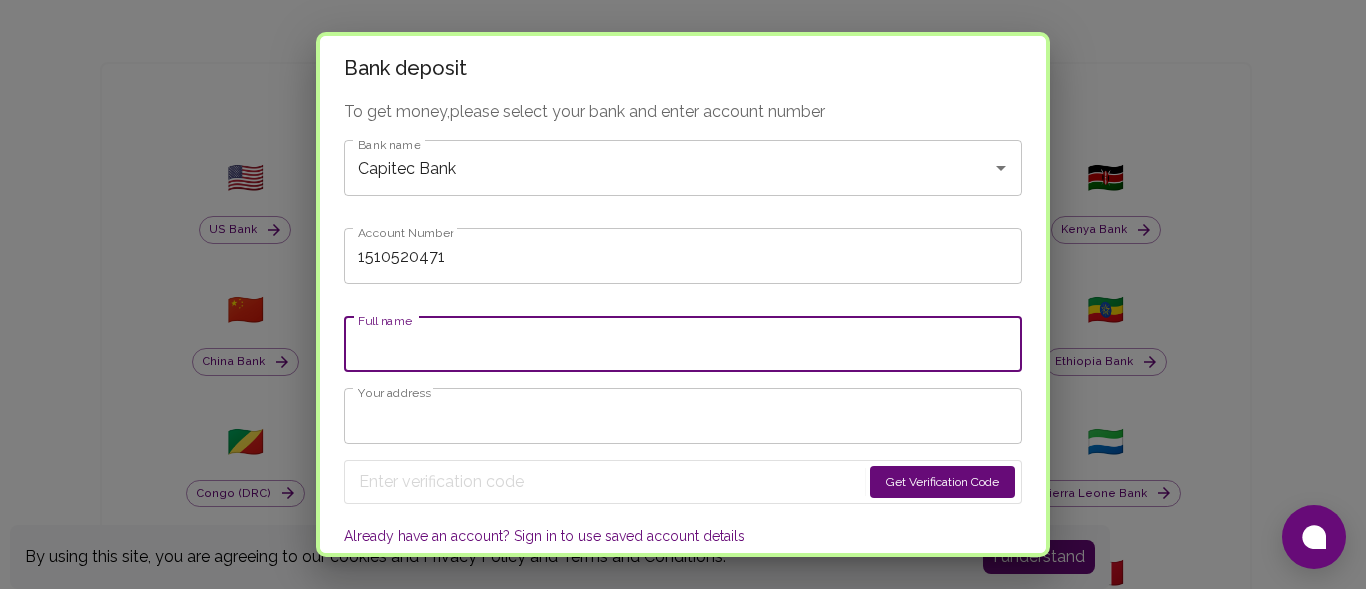 click on "Full name" at bounding box center [683, 344] 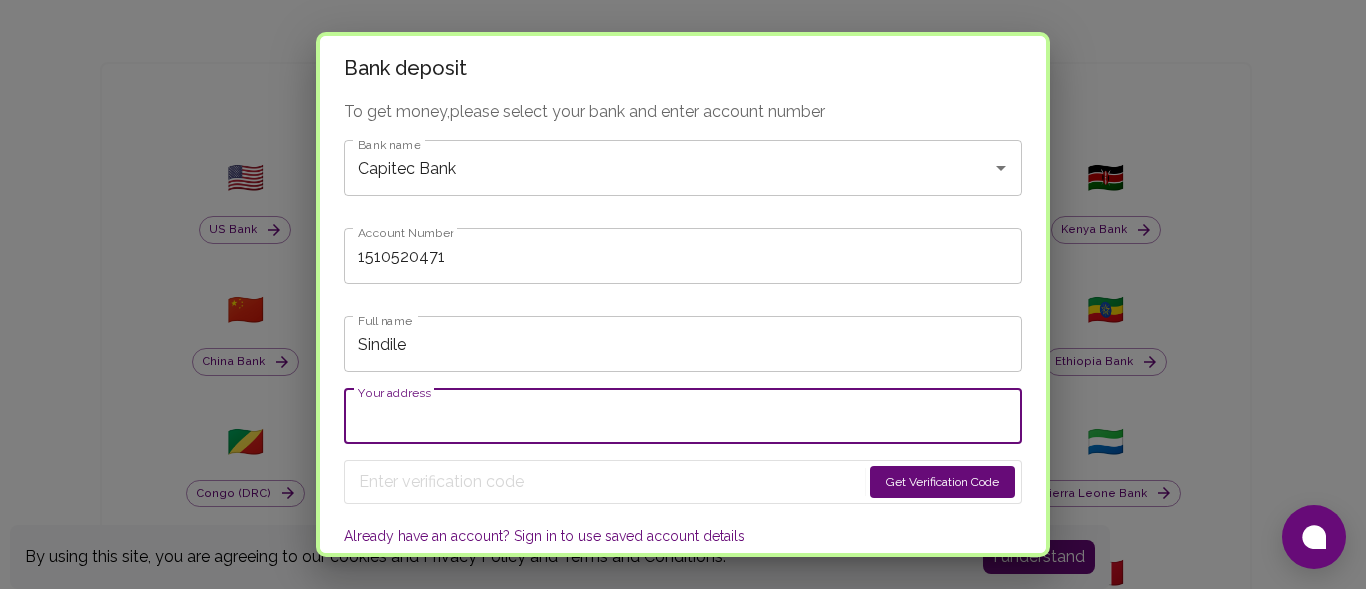 click on "Your address" at bounding box center (683, 416) 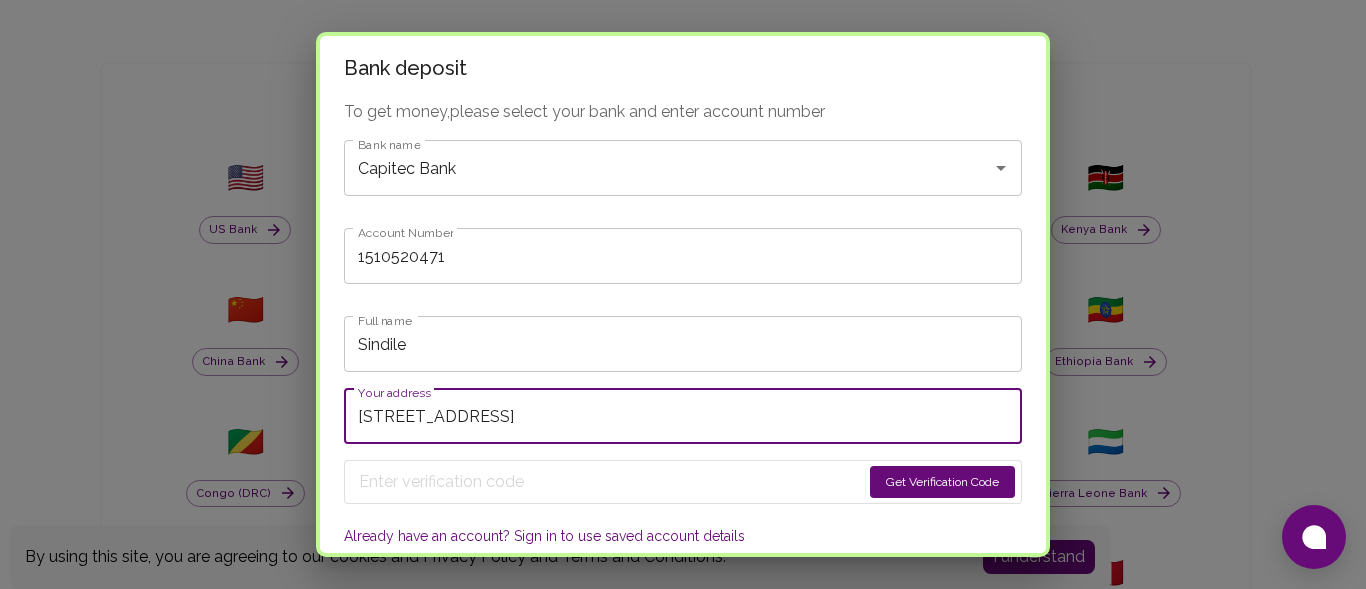 type on "[STREET_ADDRESS]" 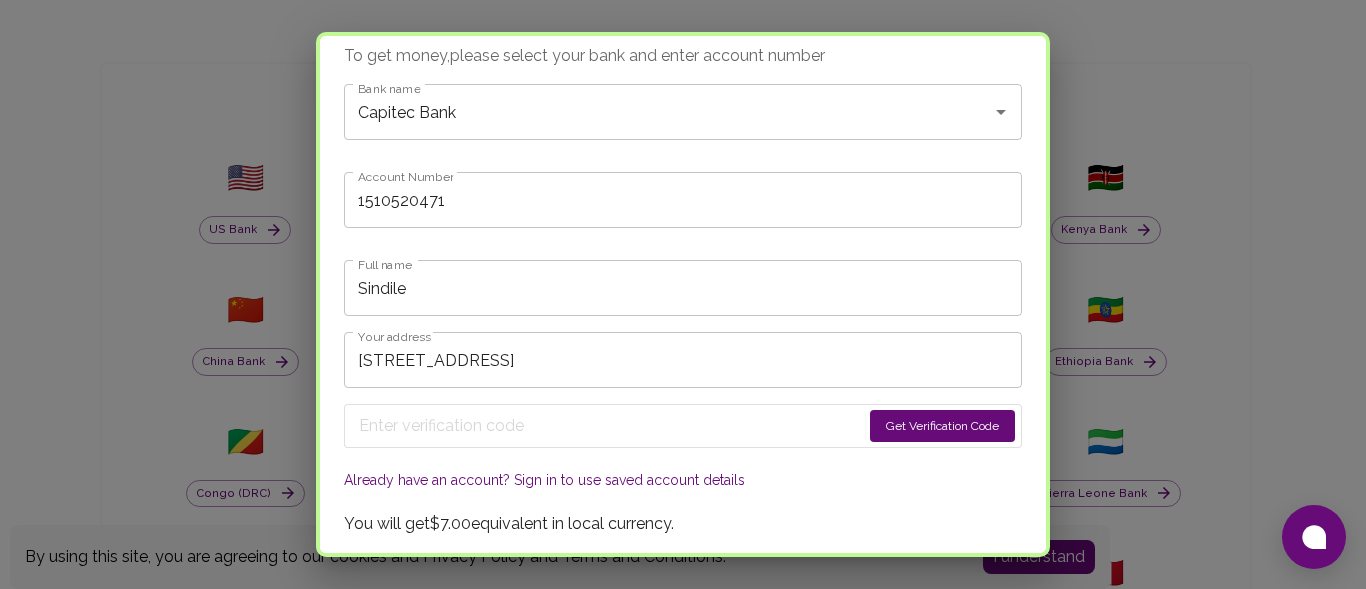 scroll, scrollTop: 61, scrollLeft: 0, axis: vertical 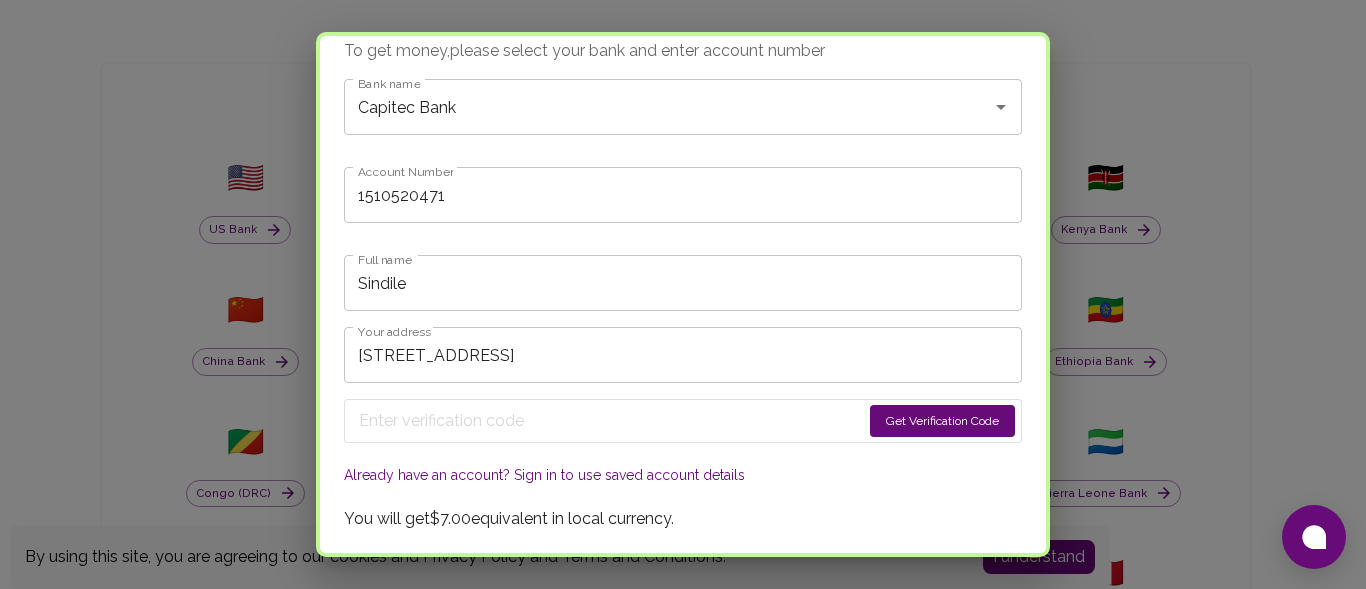 click on "Get Verification Code" at bounding box center [683, 421] 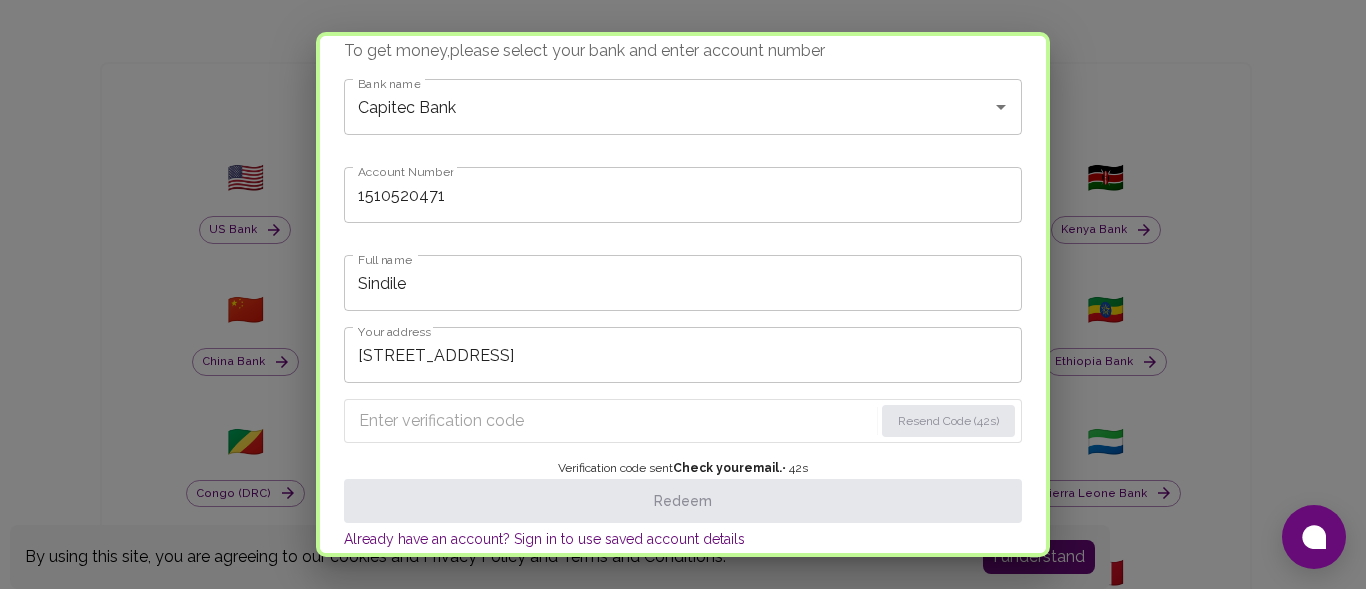 click at bounding box center (616, 421) 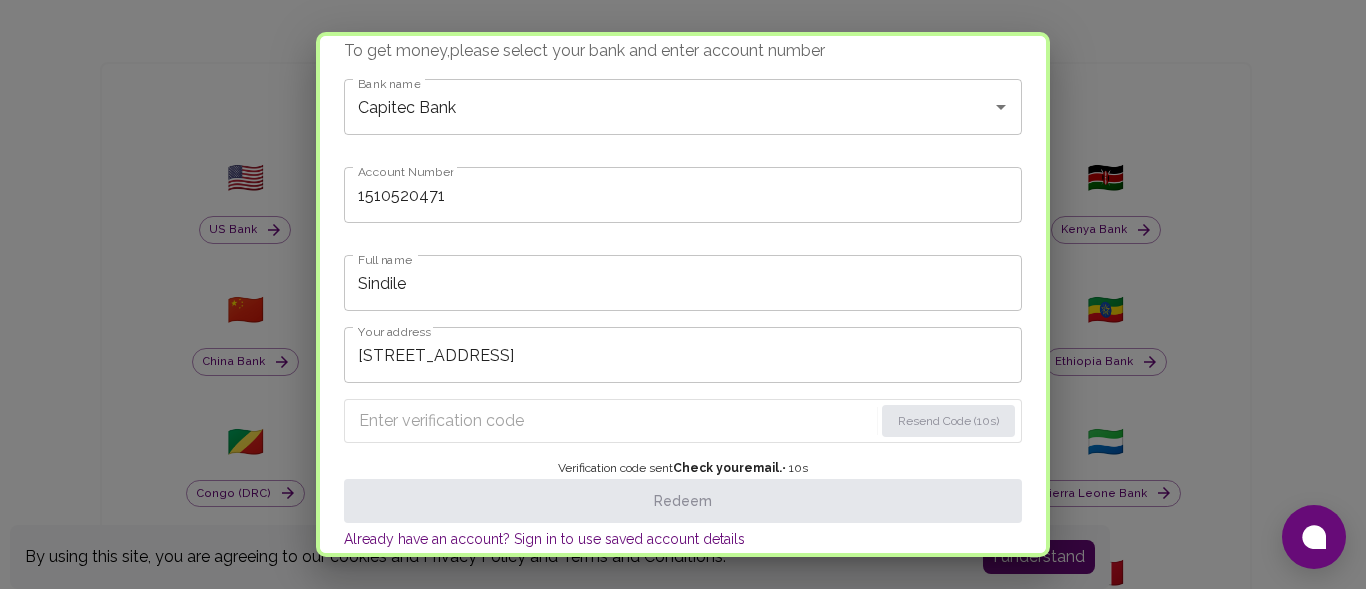 click at bounding box center (616, 421) 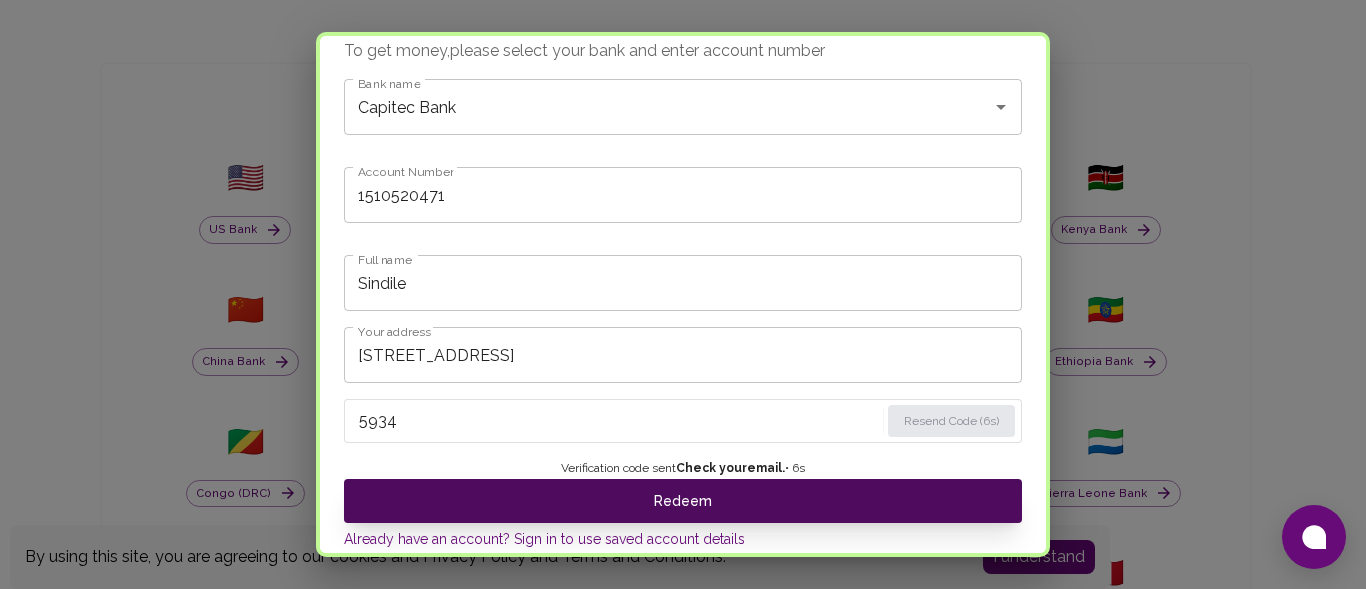 type on "5934" 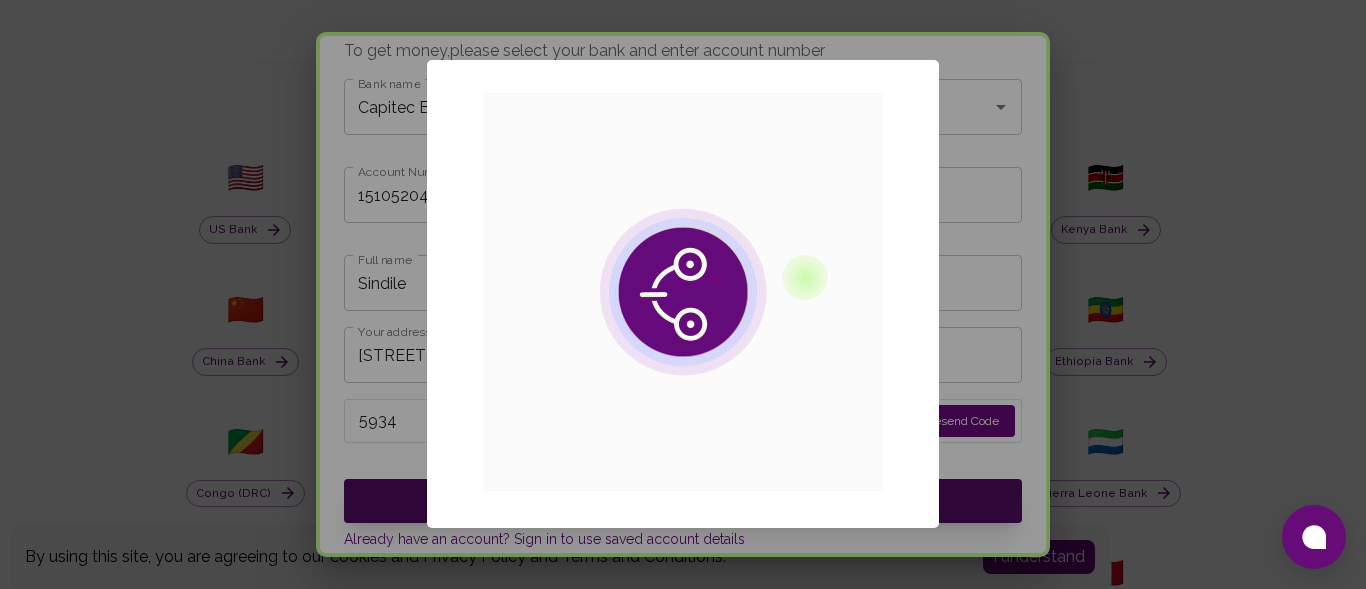 scroll, scrollTop: 0, scrollLeft: 0, axis: both 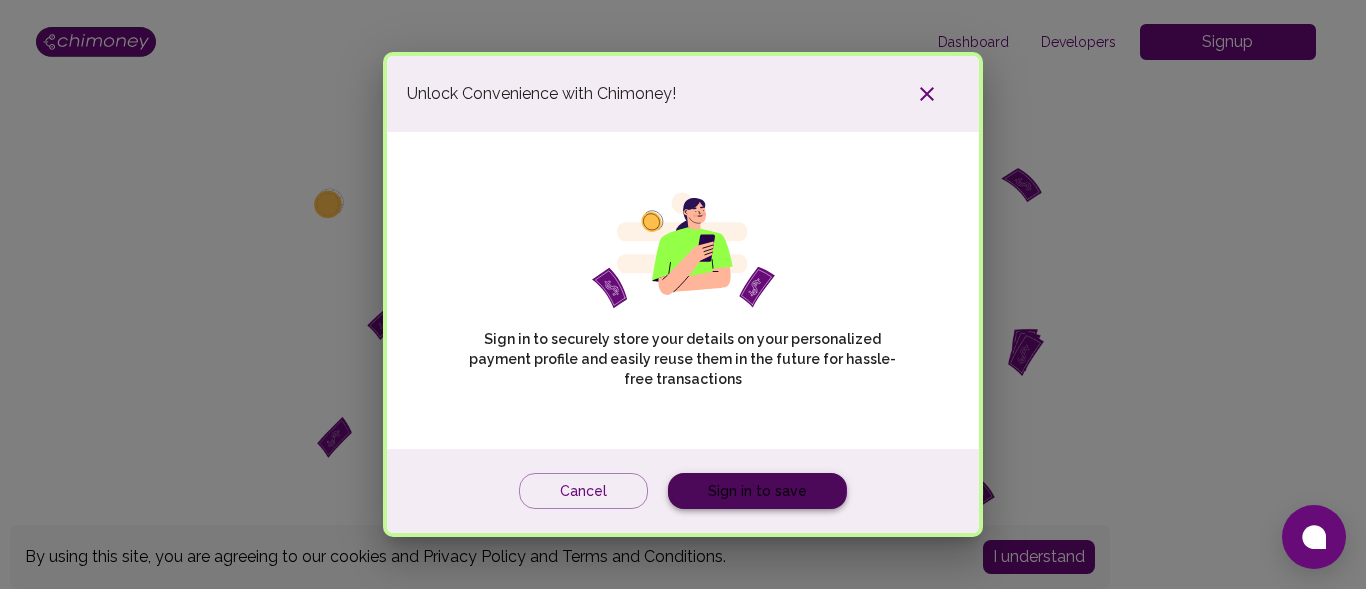 click on "Sign in to save" at bounding box center [757, 491] 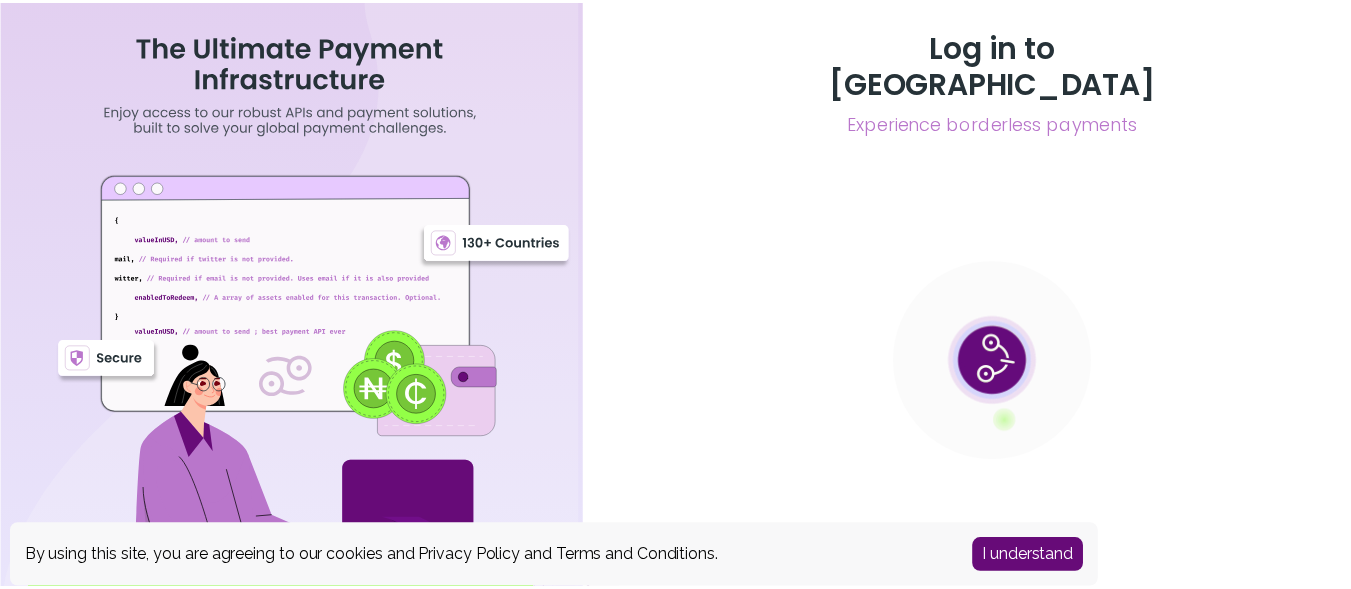 scroll, scrollTop: 0, scrollLeft: 0, axis: both 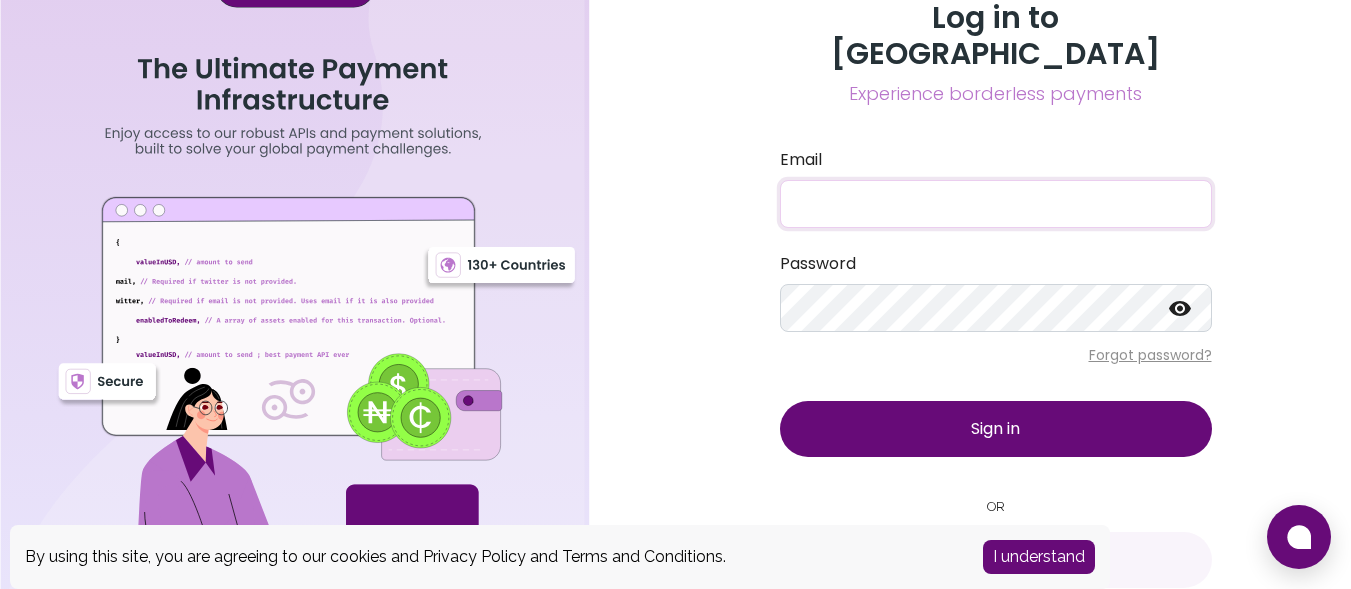 click on "Email" at bounding box center [996, 204] 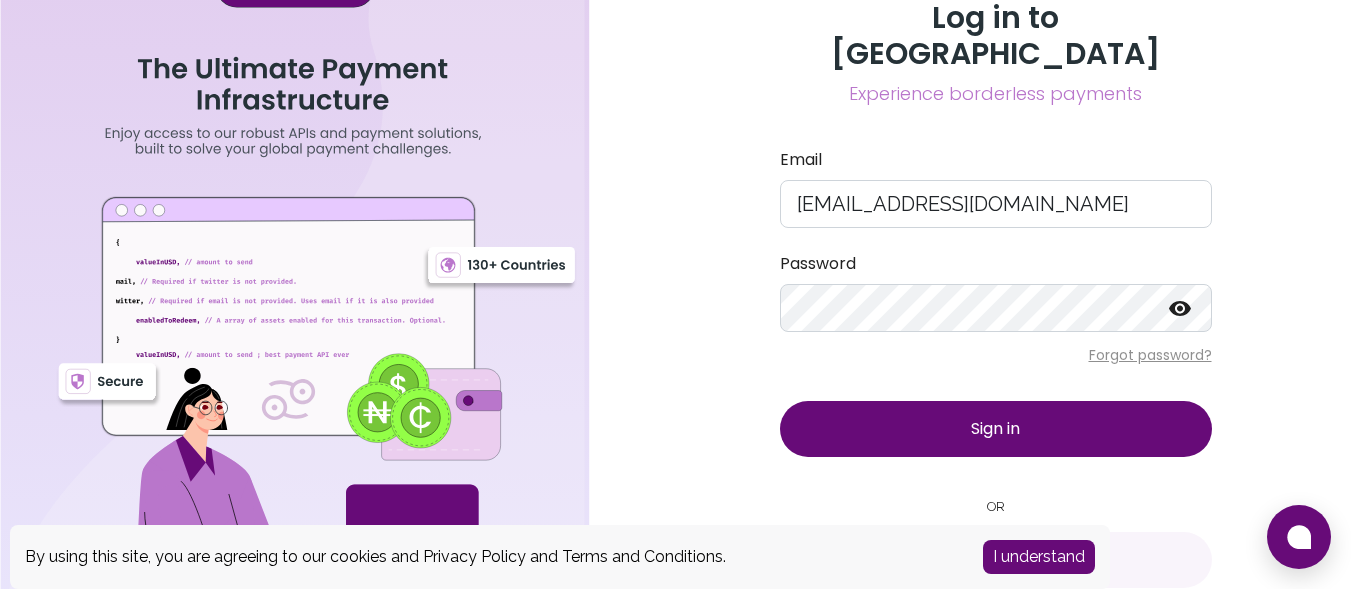 click 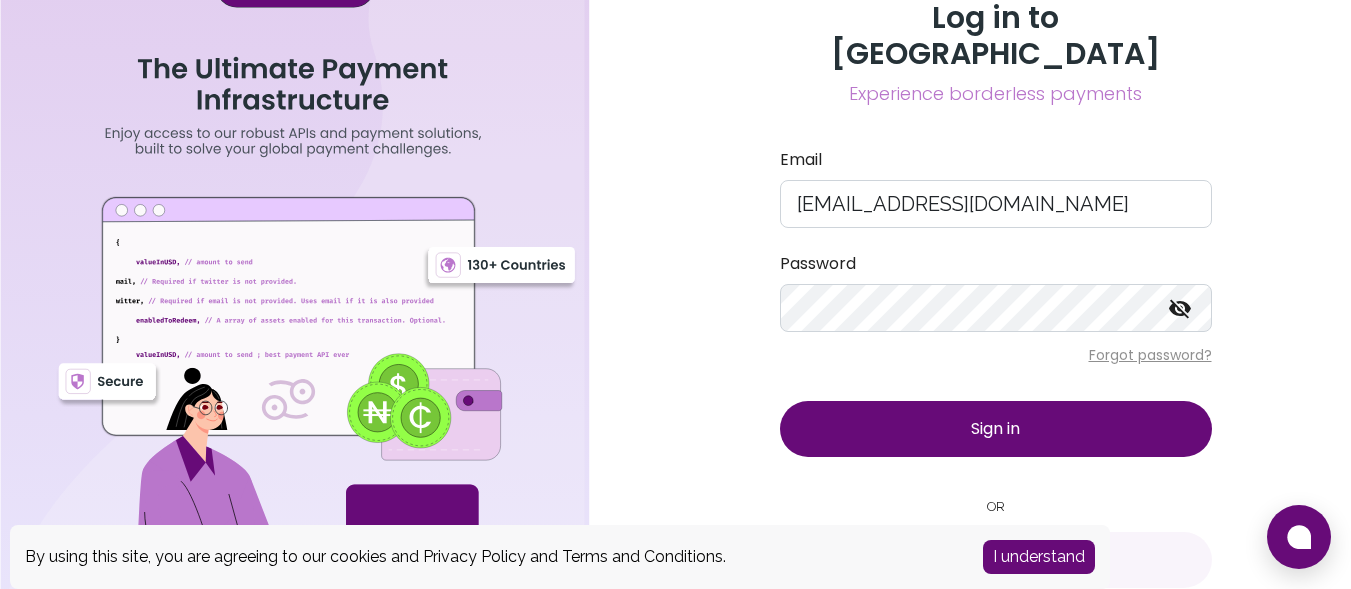 click on "Sign in" at bounding box center (996, 429) 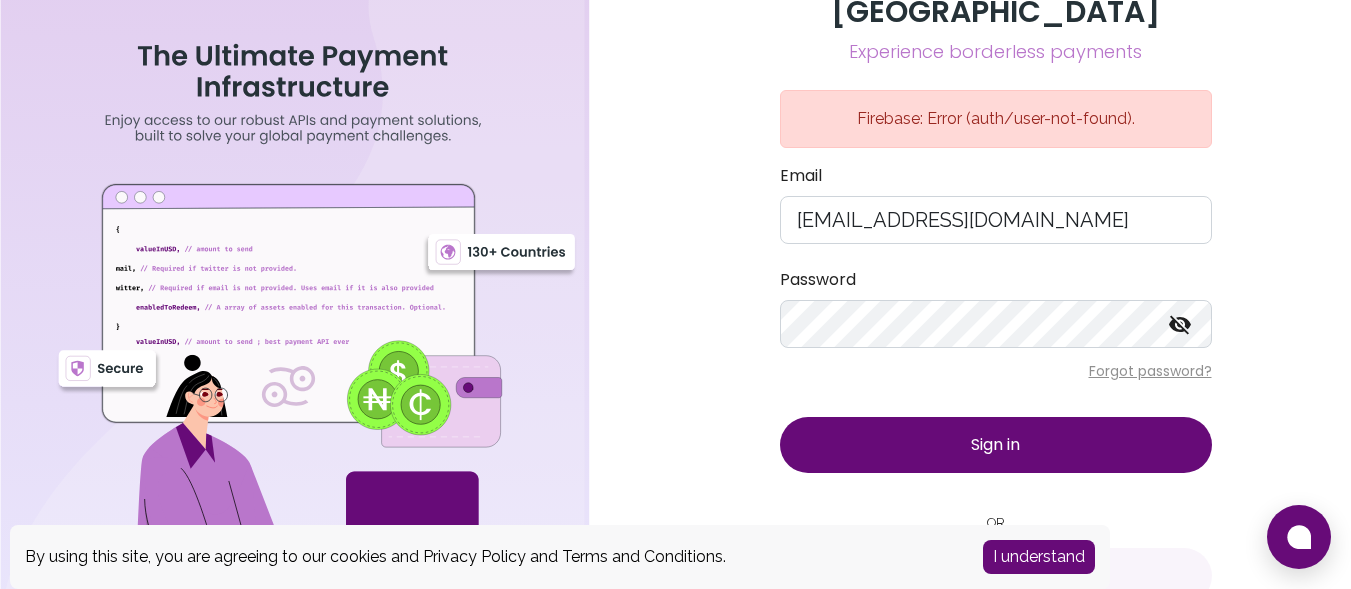 scroll, scrollTop: 67, scrollLeft: 0, axis: vertical 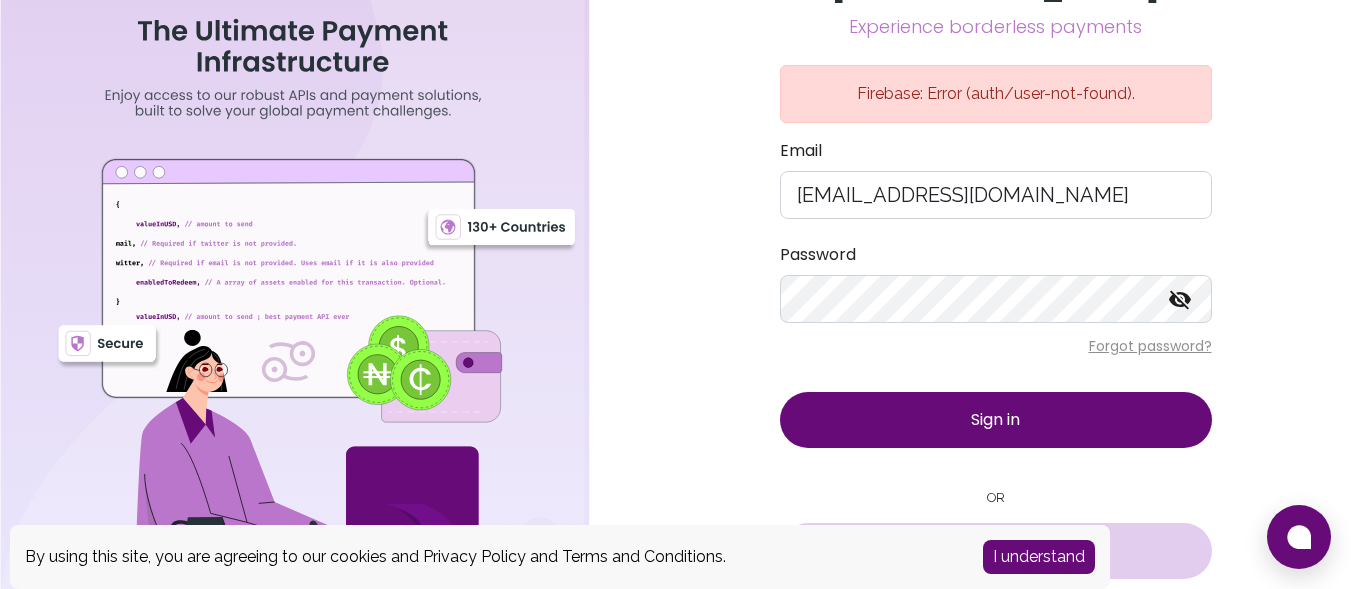 click on "Sign in  with  Google" at bounding box center (1009, 551) 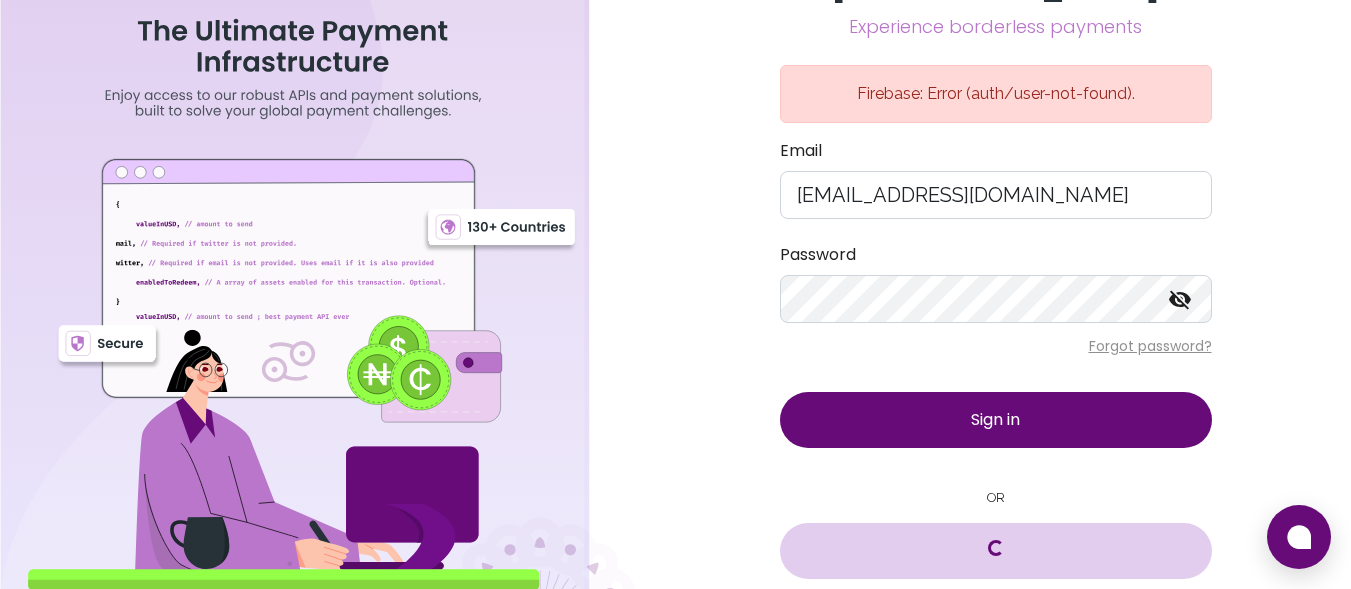 click on "Sign up" at bounding box center (1113, 613) 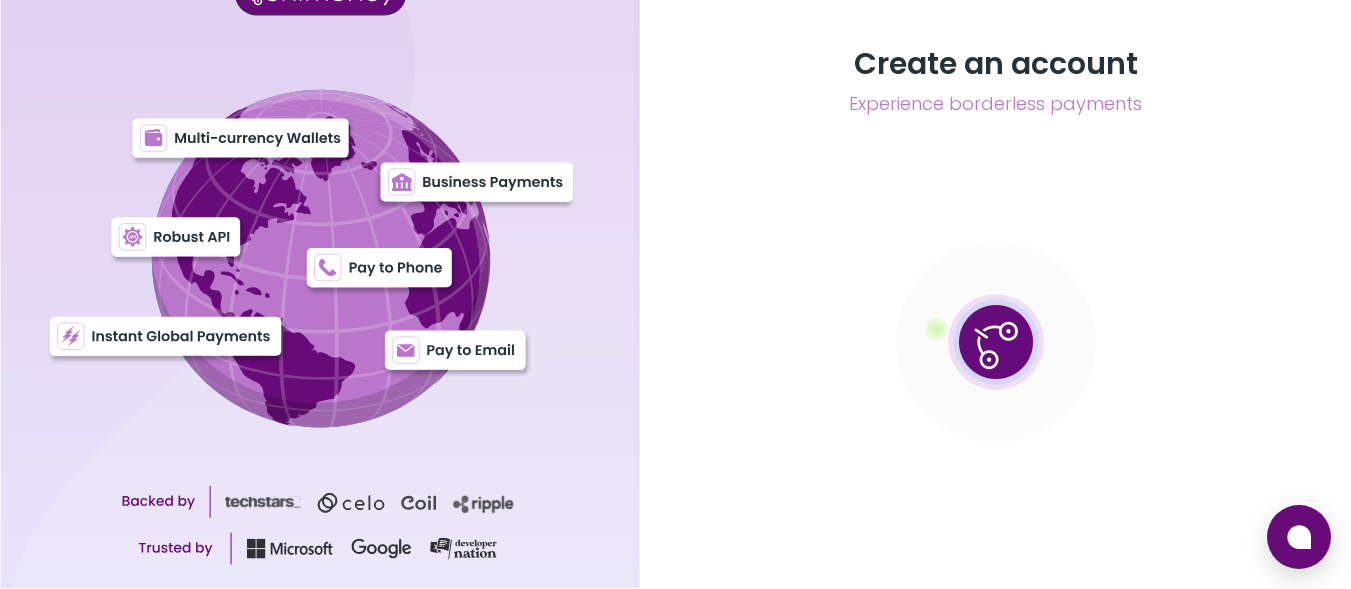 scroll, scrollTop: 0, scrollLeft: 0, axis: both 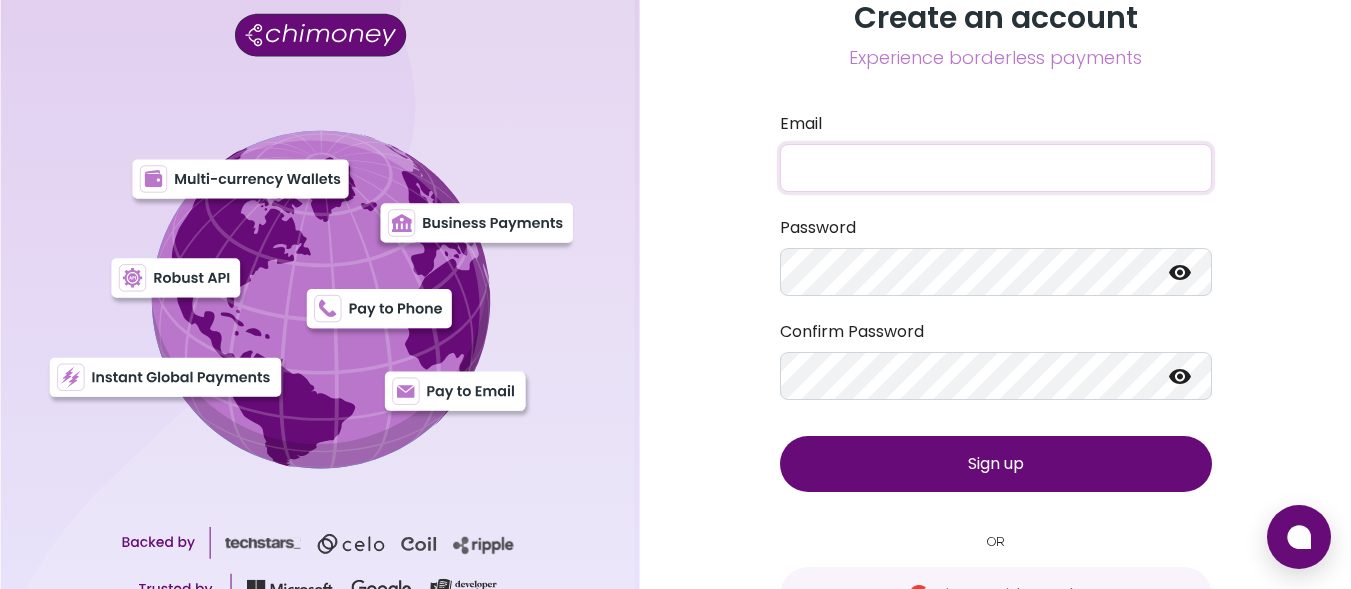 click on "Email" at bounding box center (996, 168) 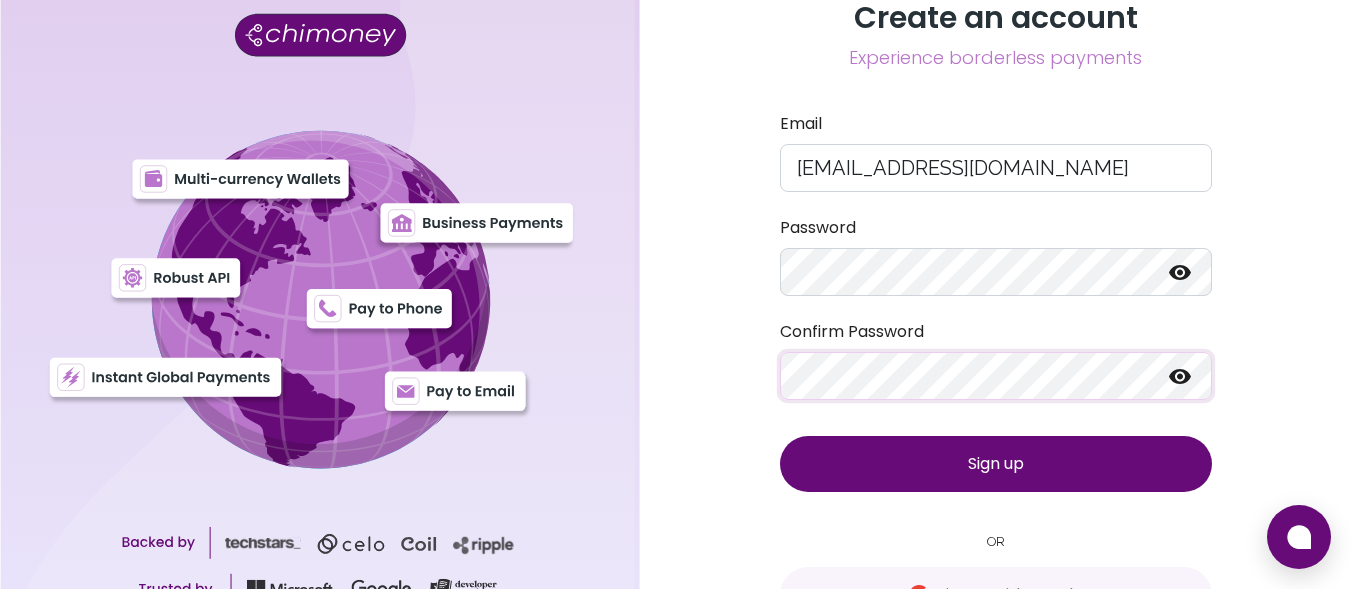 click 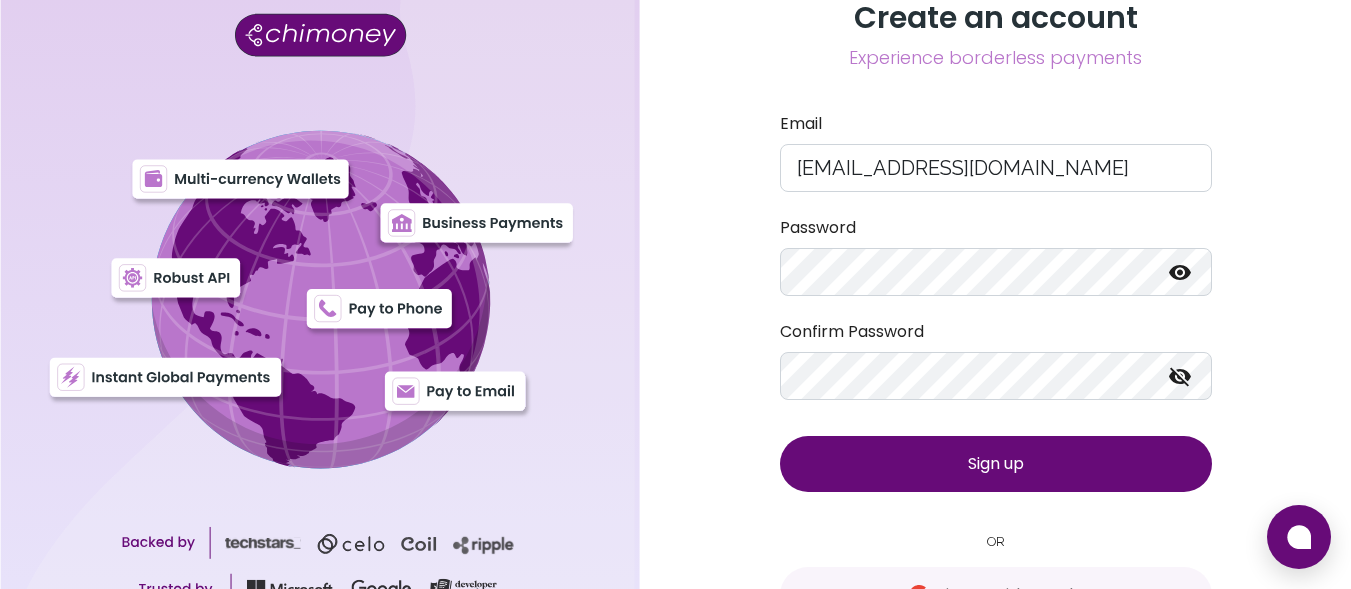 click on "Sign up" at bounding box center [996, 464] 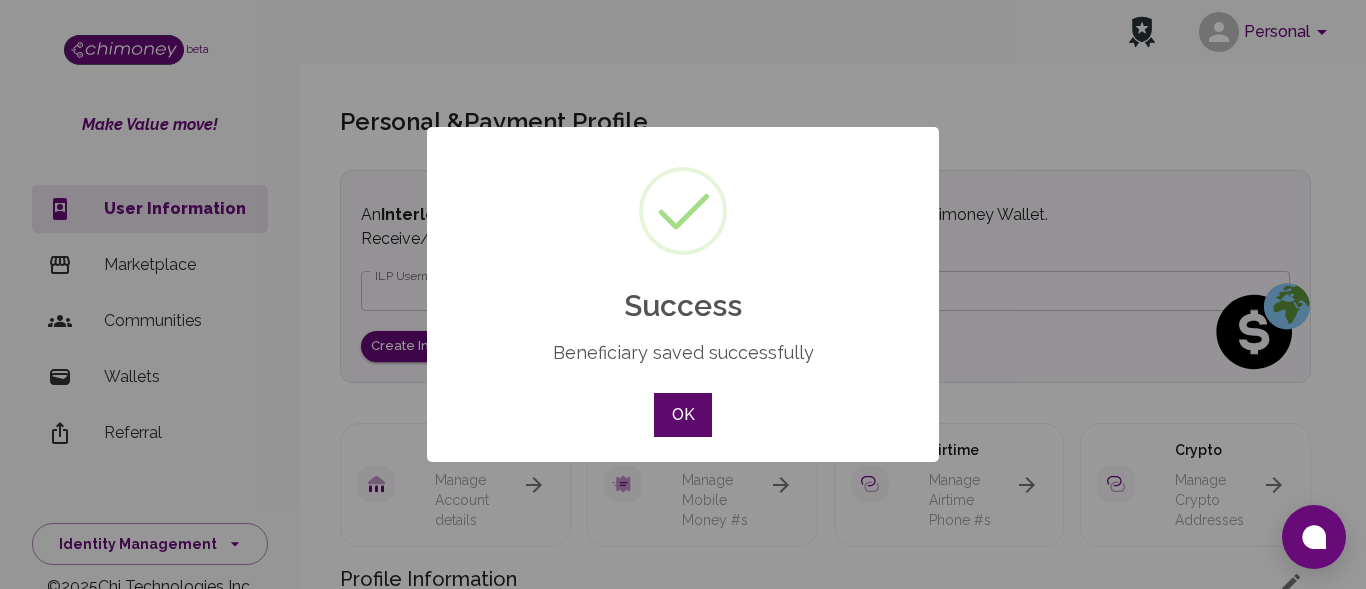 click on "OK" at bounding box center [683, 415] 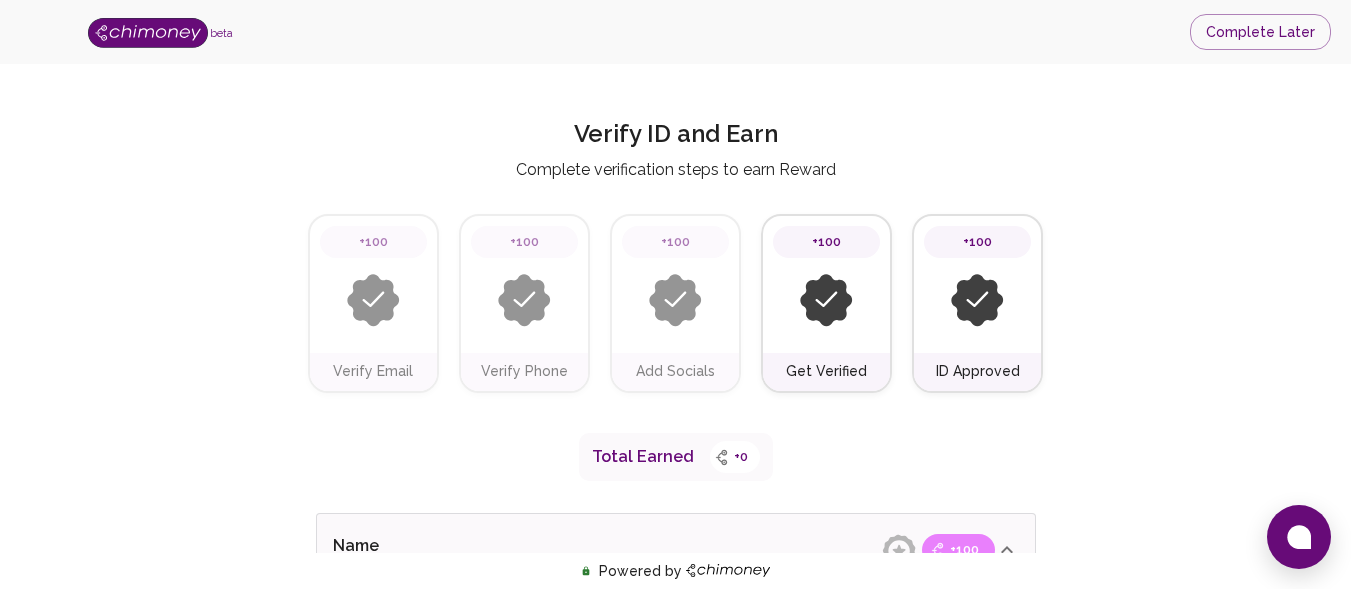click on "ID Approved" at bounding box center [977, 372] 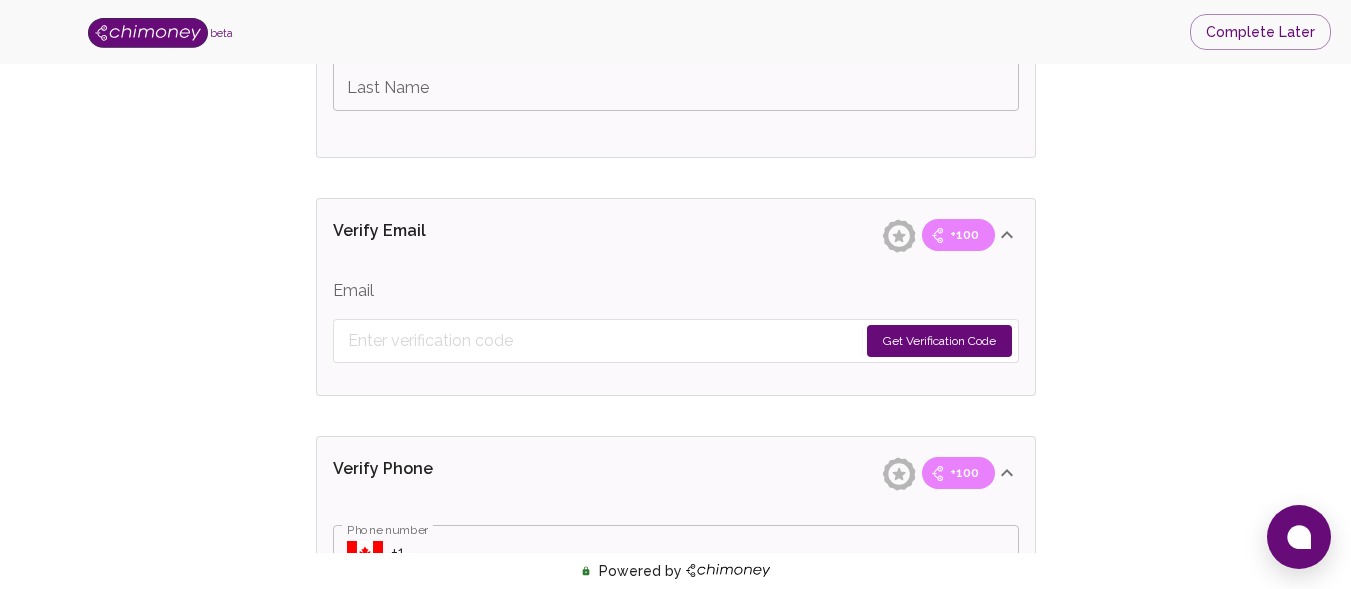 scroll, scrollTop: 639, scrollLeft: 0, axis: vertical 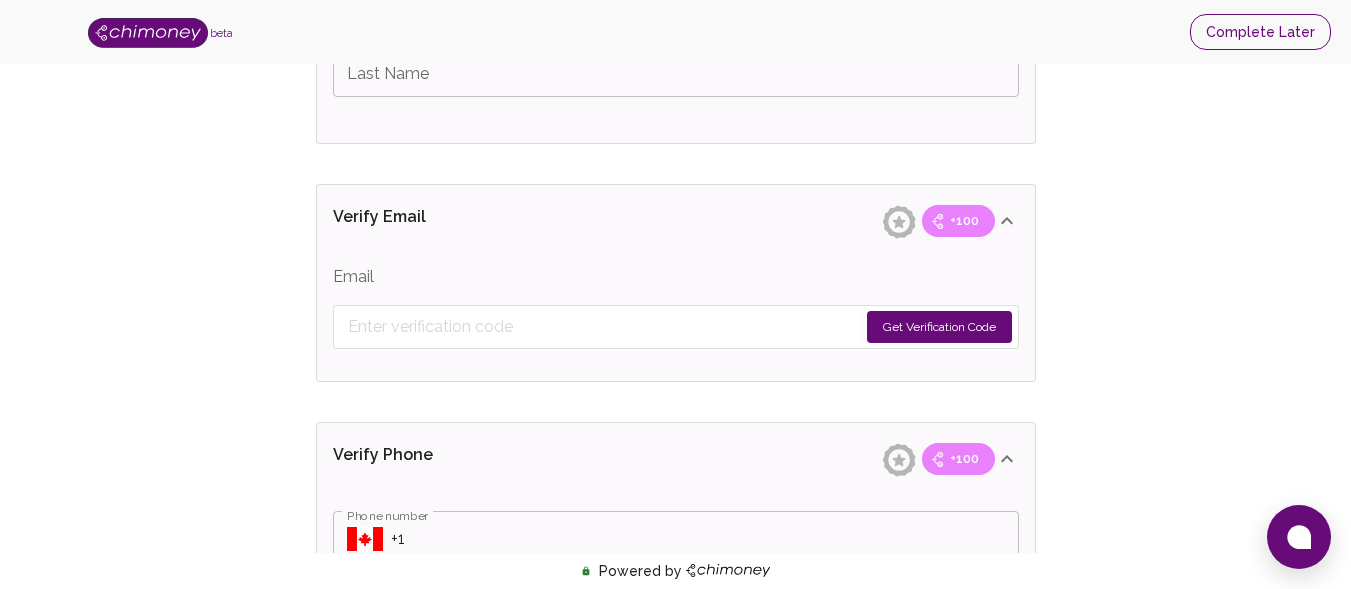 click on "Complete Later" at bounding box center (1260, 32) 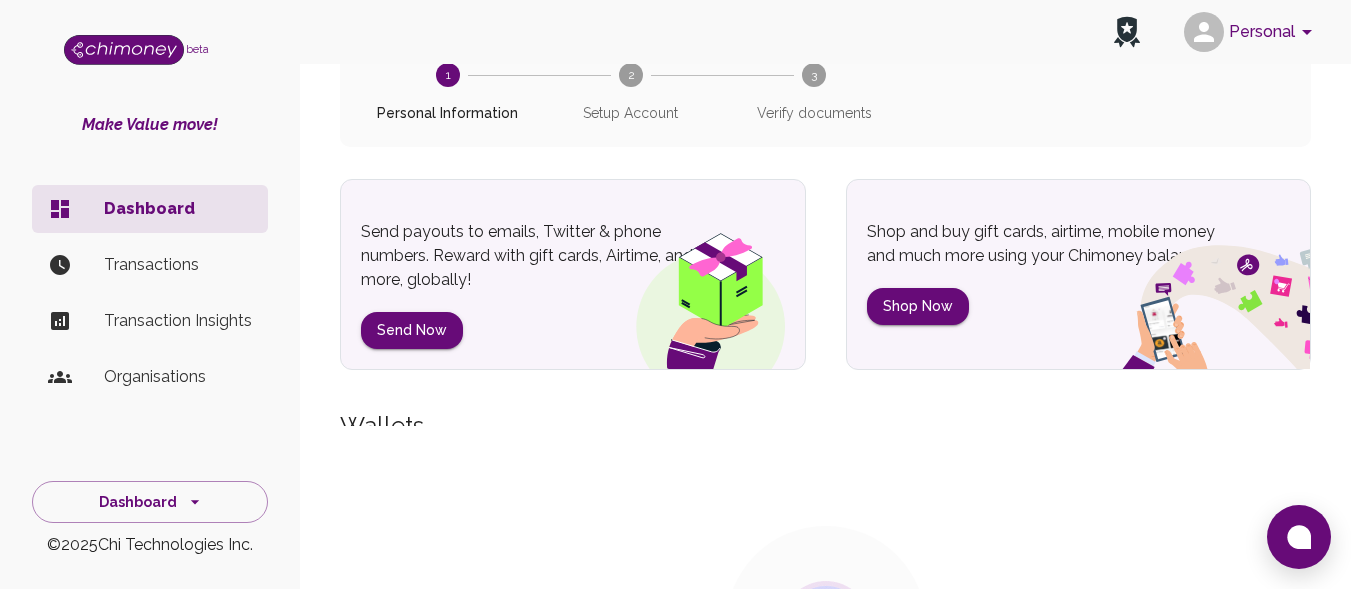 scroll, scrollTop: 0, scrollLeft: 0, axis: both 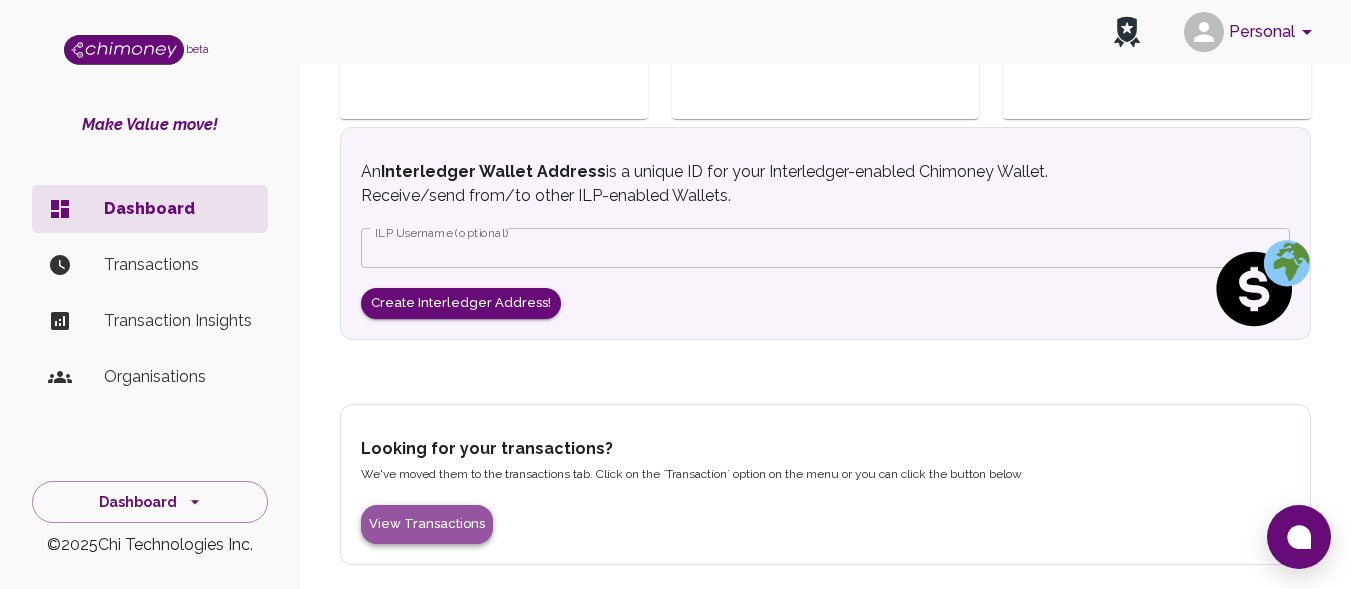 click on "View Transactions" at bounding box center (427, 524) 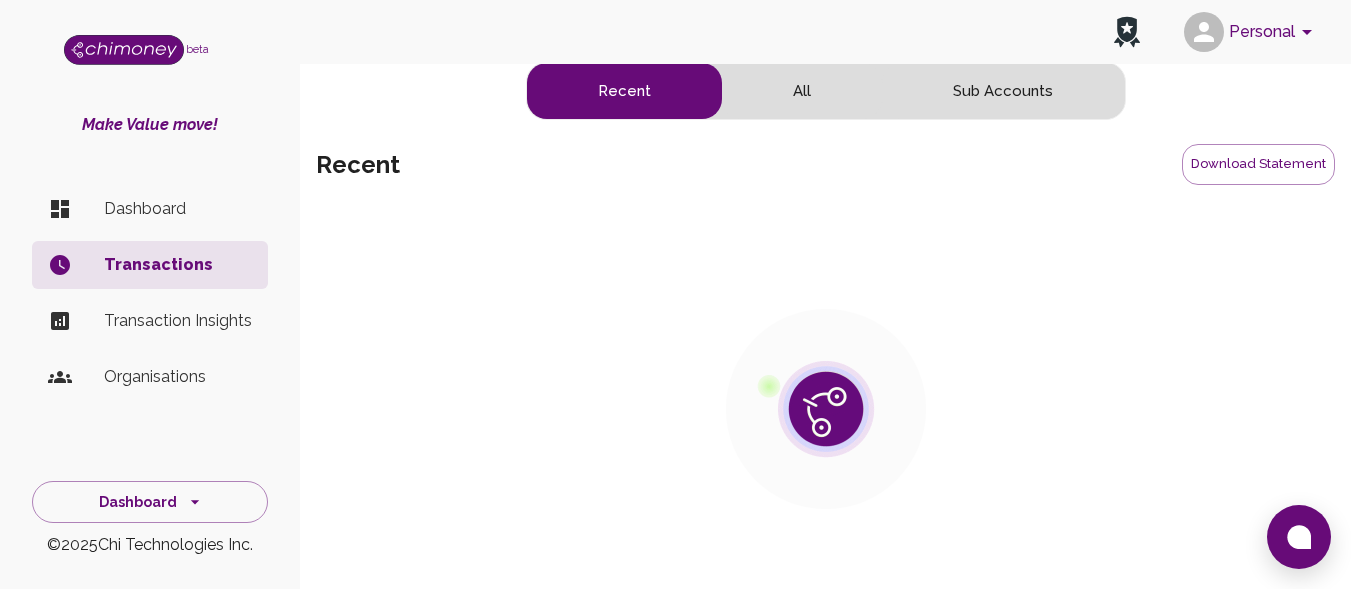 scroll, scrollTop: 0, scrollLeft: 0, axis: both 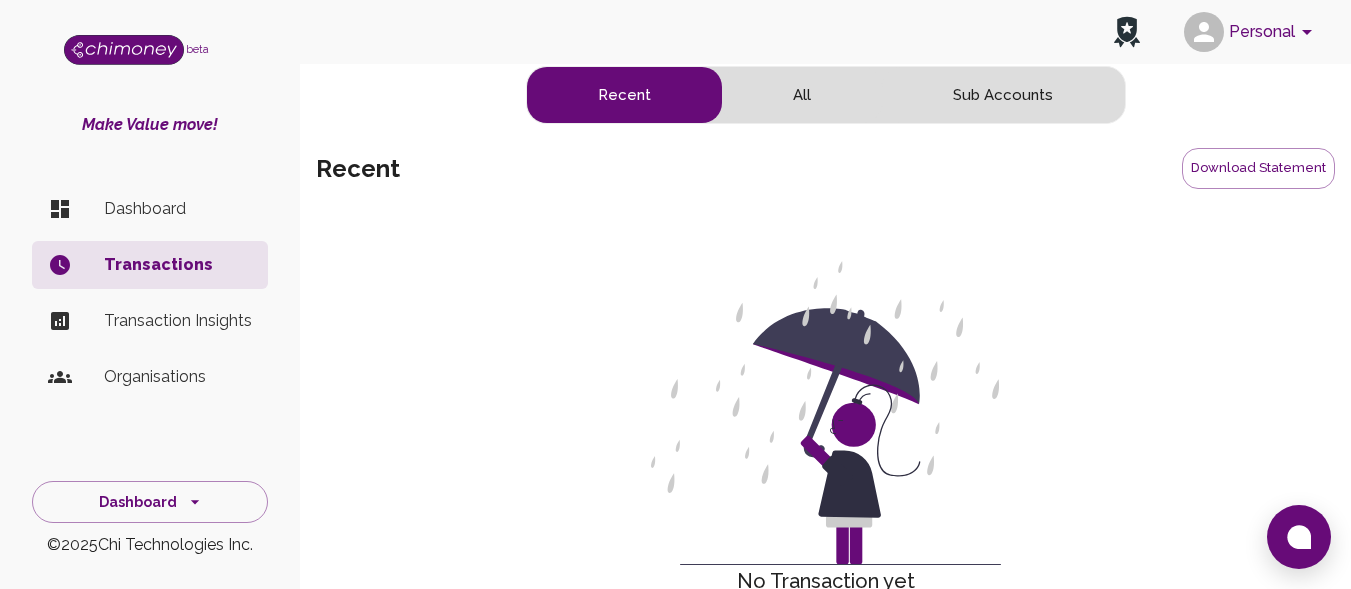 click on "Personal" at bounding box center (1251, 32) 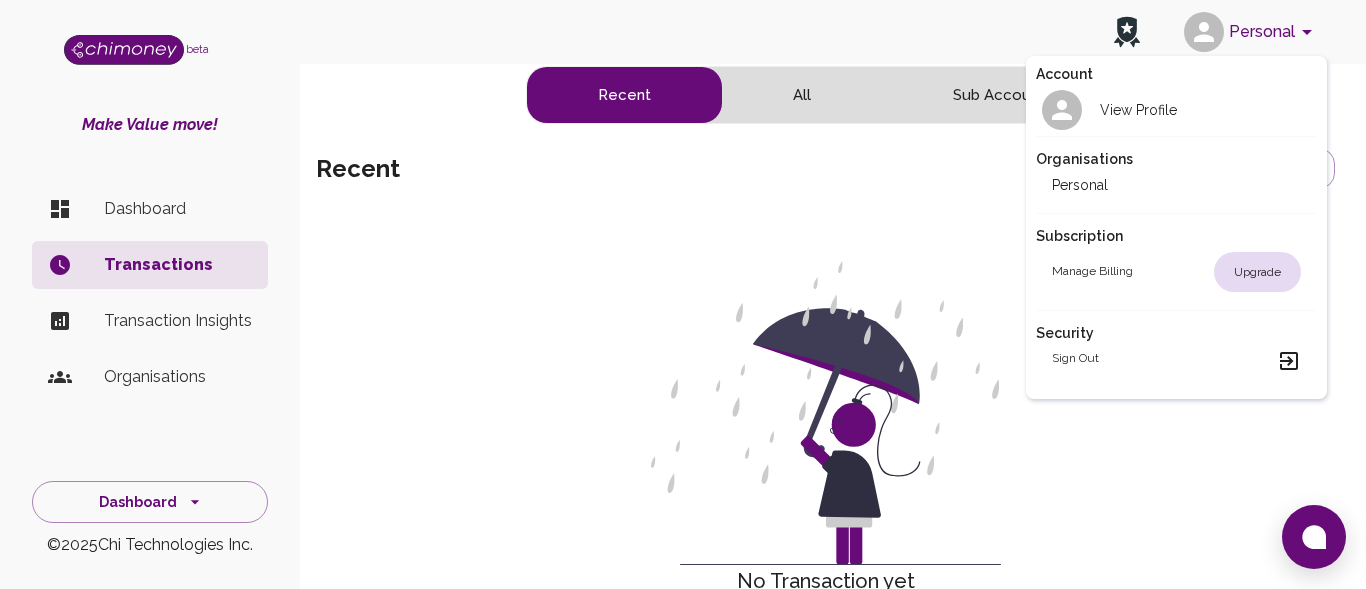 click at bounding box center [683, 294] 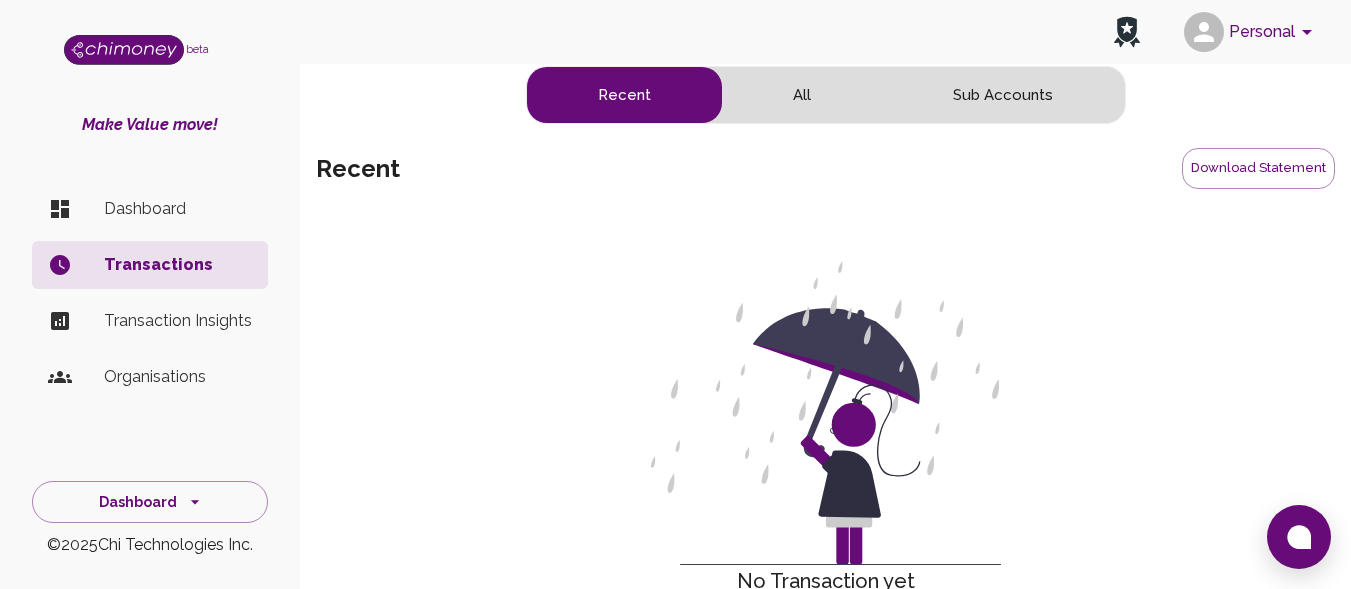 click on "Organisations" at bounding box center [178, 377] 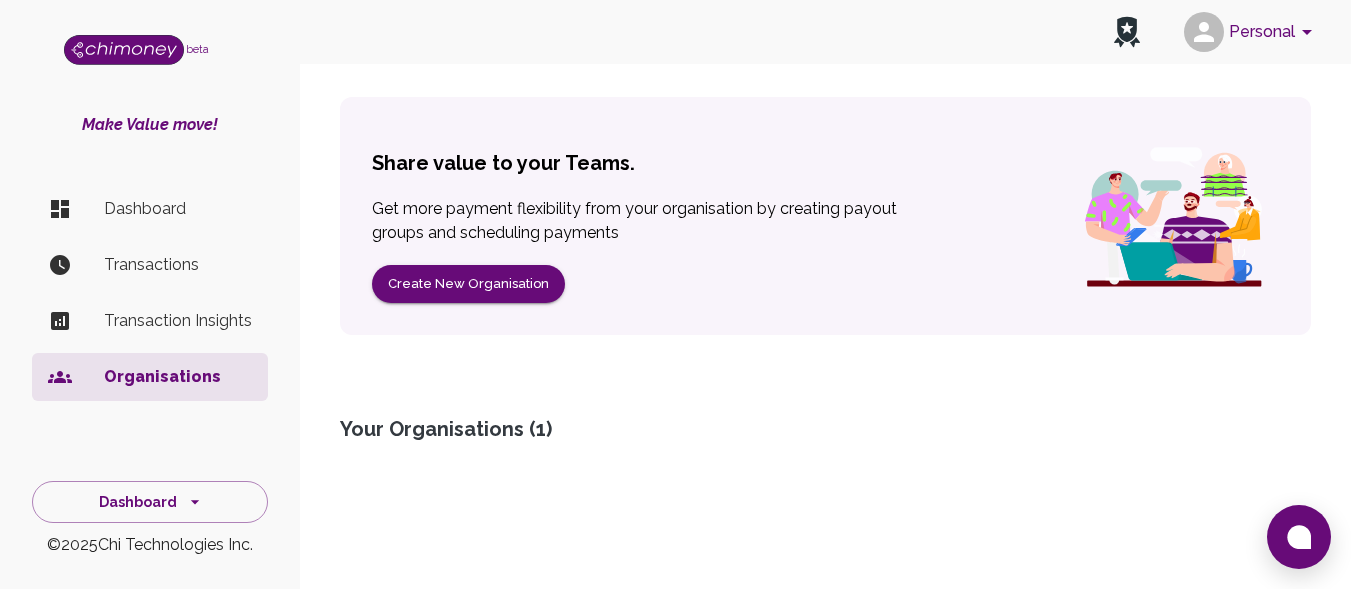 scroll, scrollTop: 135, scrollLeft: 0, axis: vertical 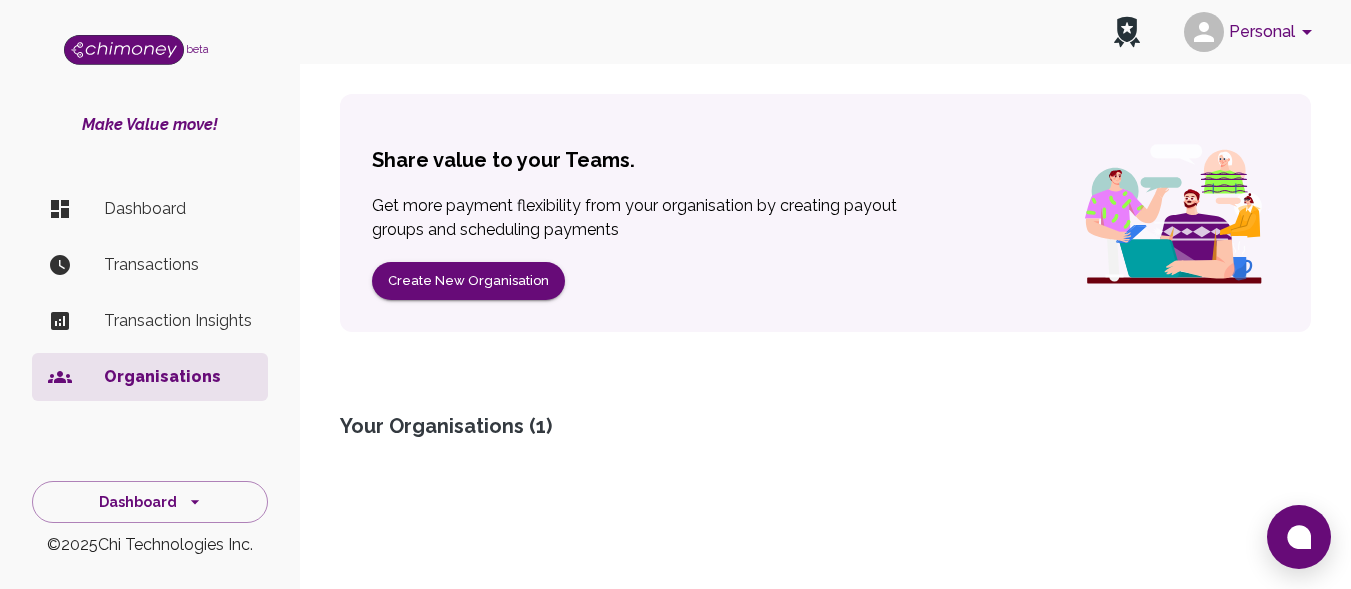 click on "Transactions" at bounding box center (178, 265) 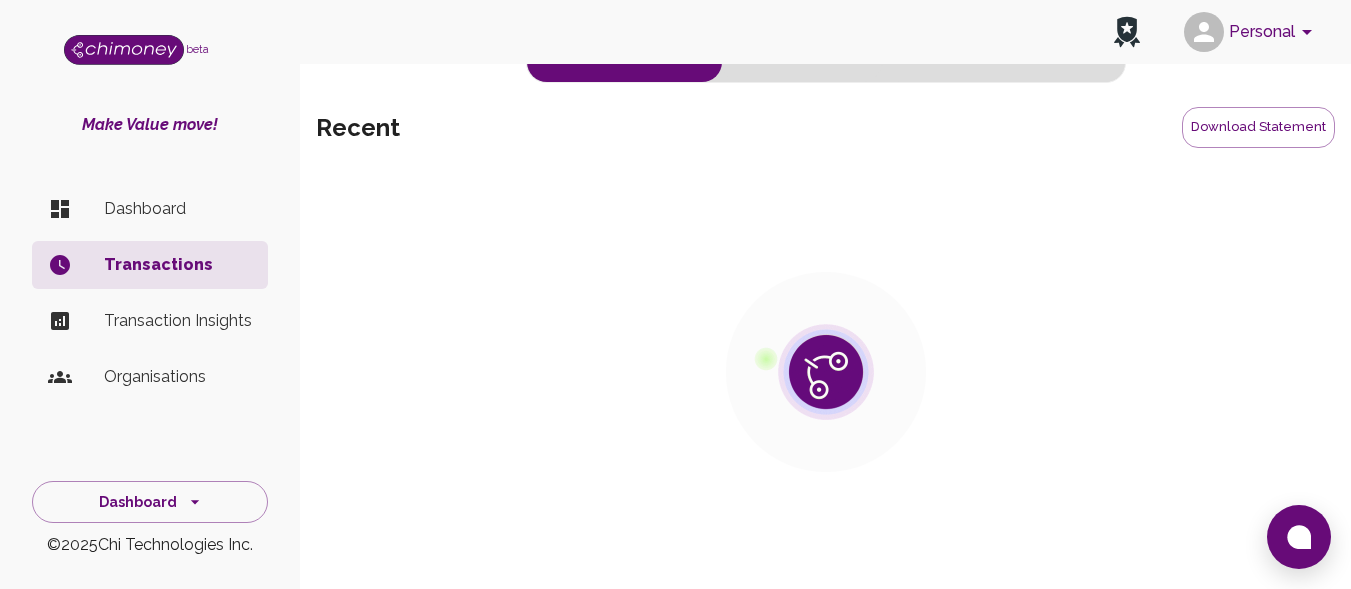 scroll, scrollTop: 0, scrollLeft: 0, axis: both 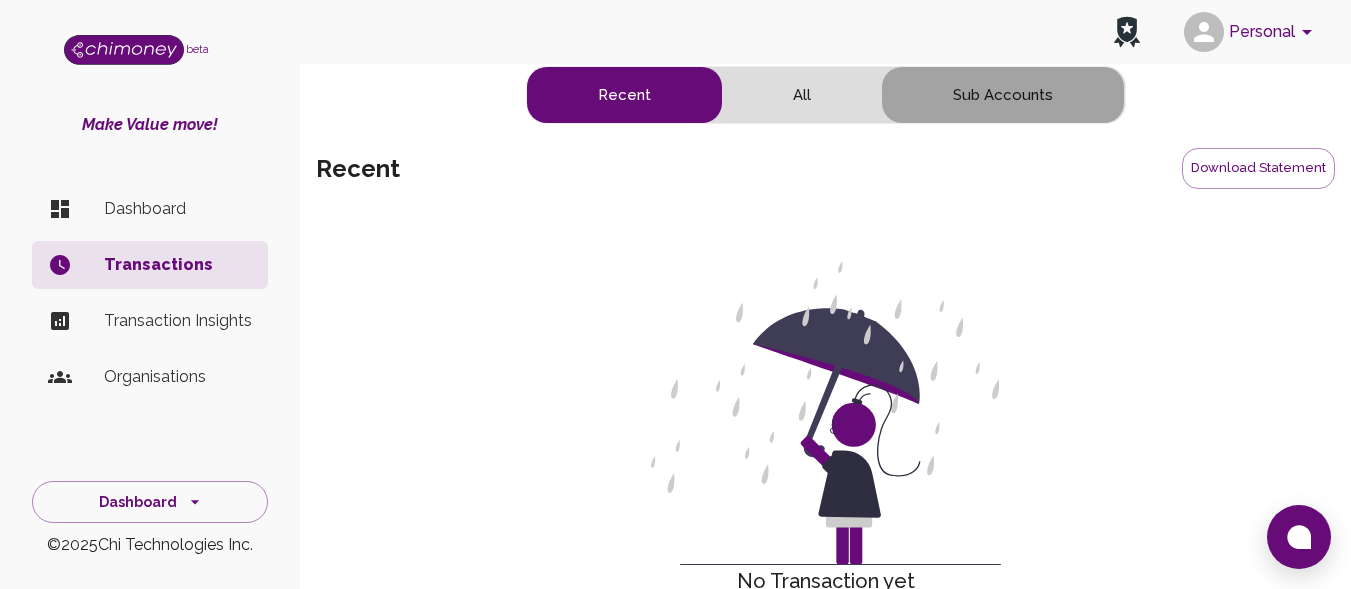 click on "Sub Accounts" at bounding box center (1003, 95) 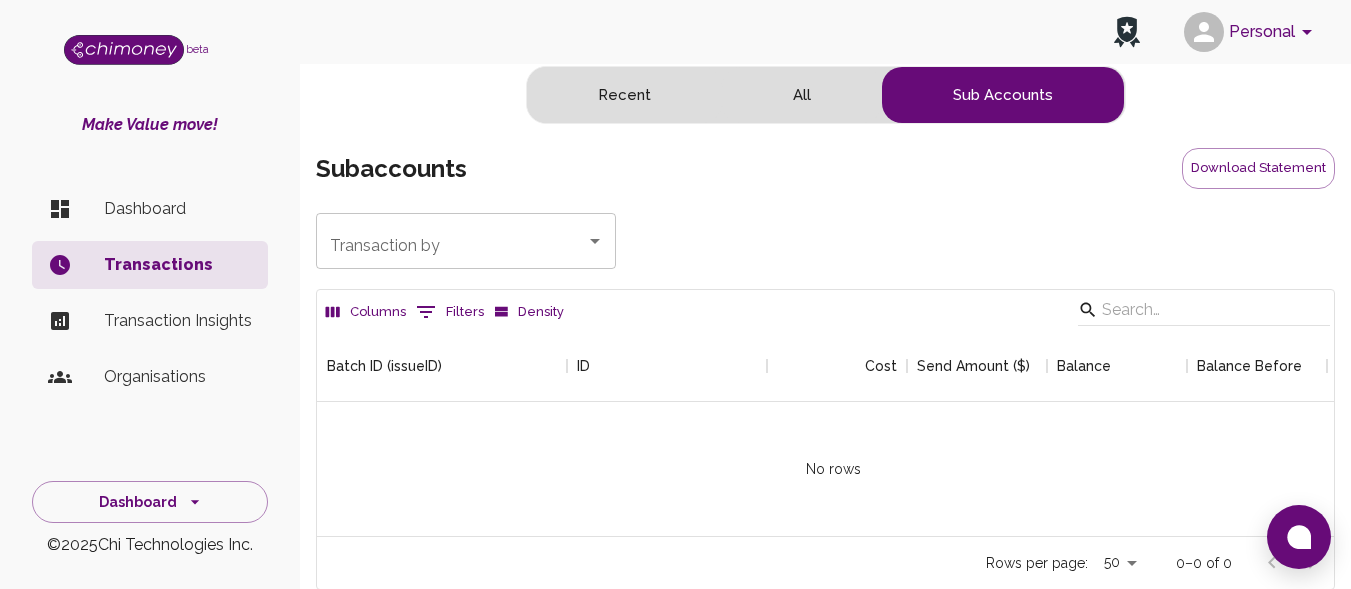 scroll, scrollTop: 16, scrollLeft: 16, axis: both 